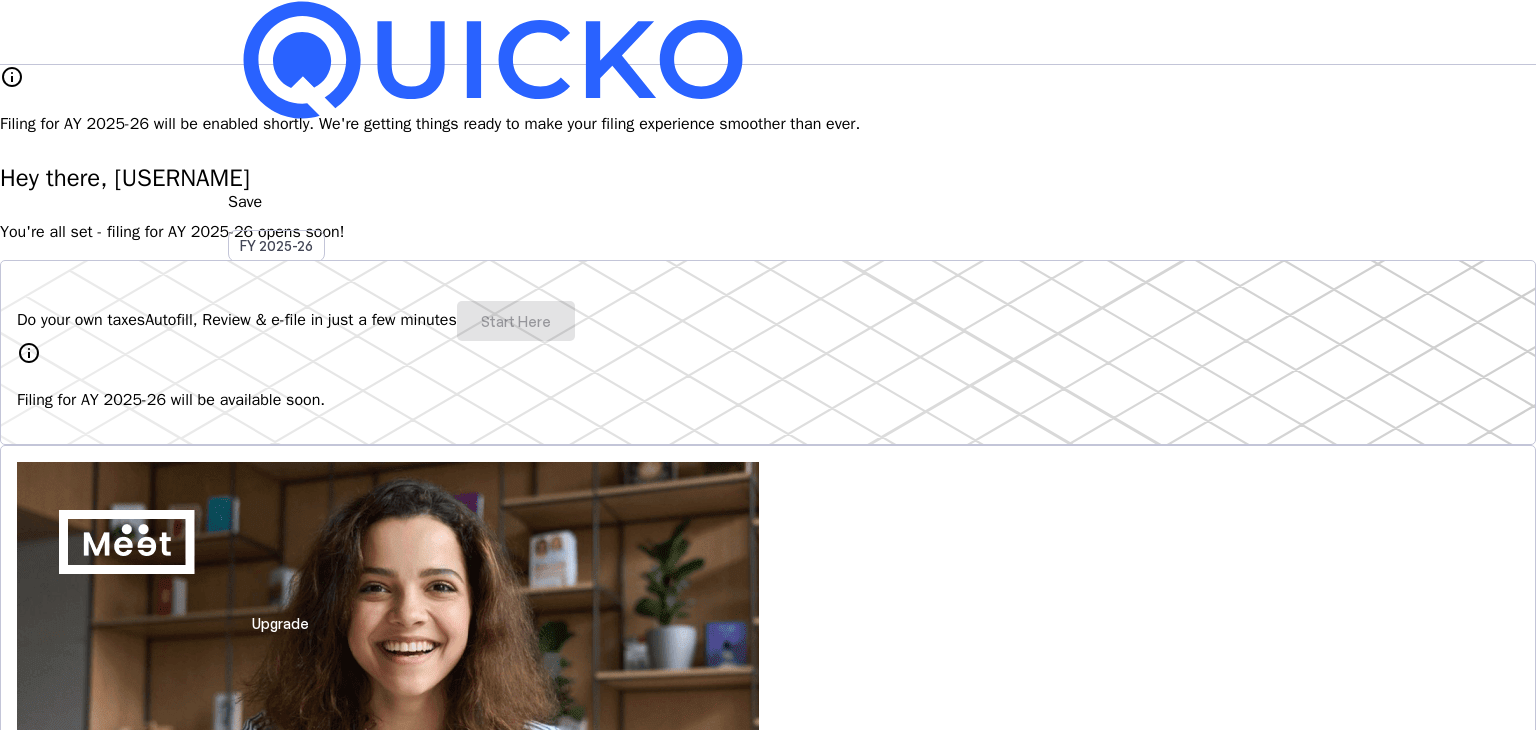 scroll, scrollTop: 0, scrollLeft: 0, axis: both 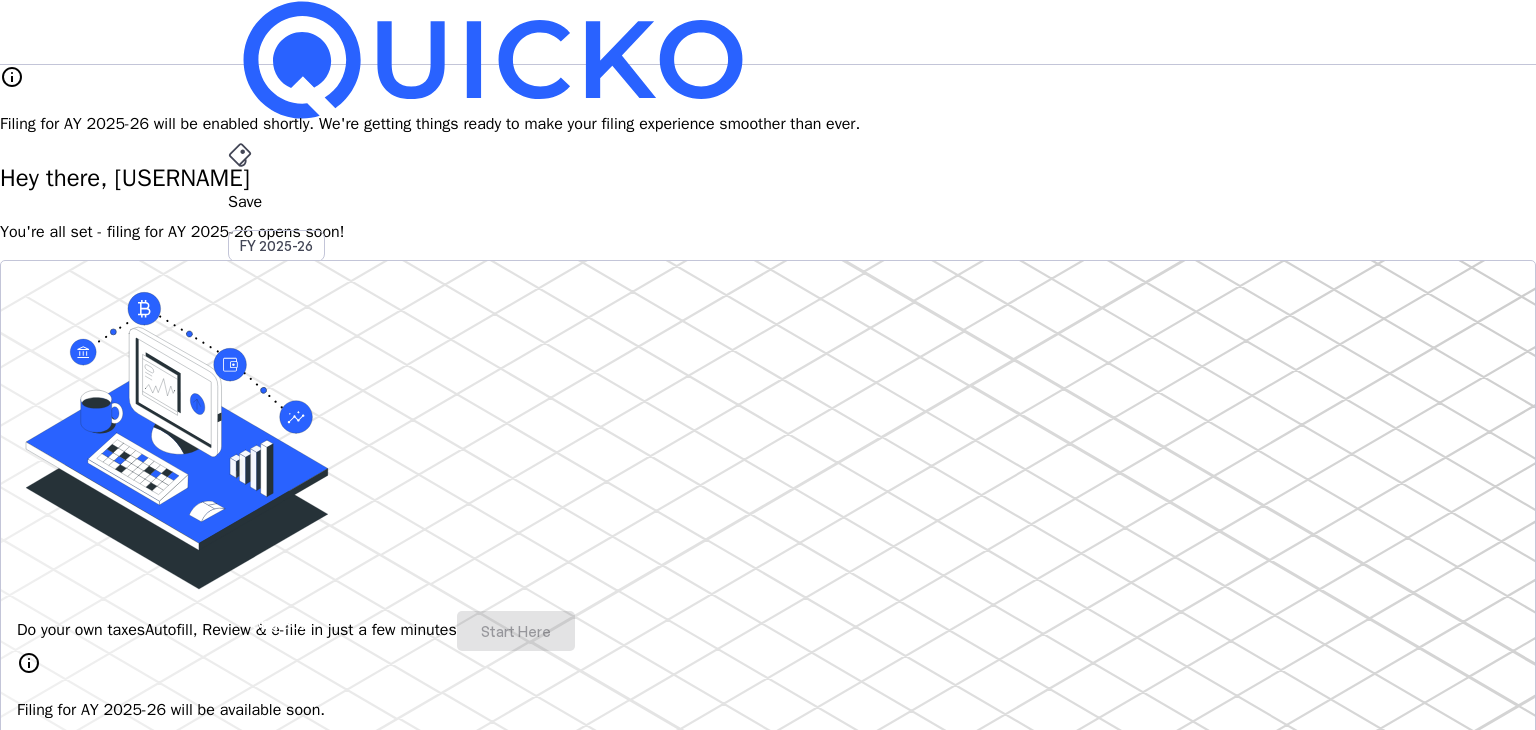click on "arrow_drop_down" at bounding box center [240, 536] 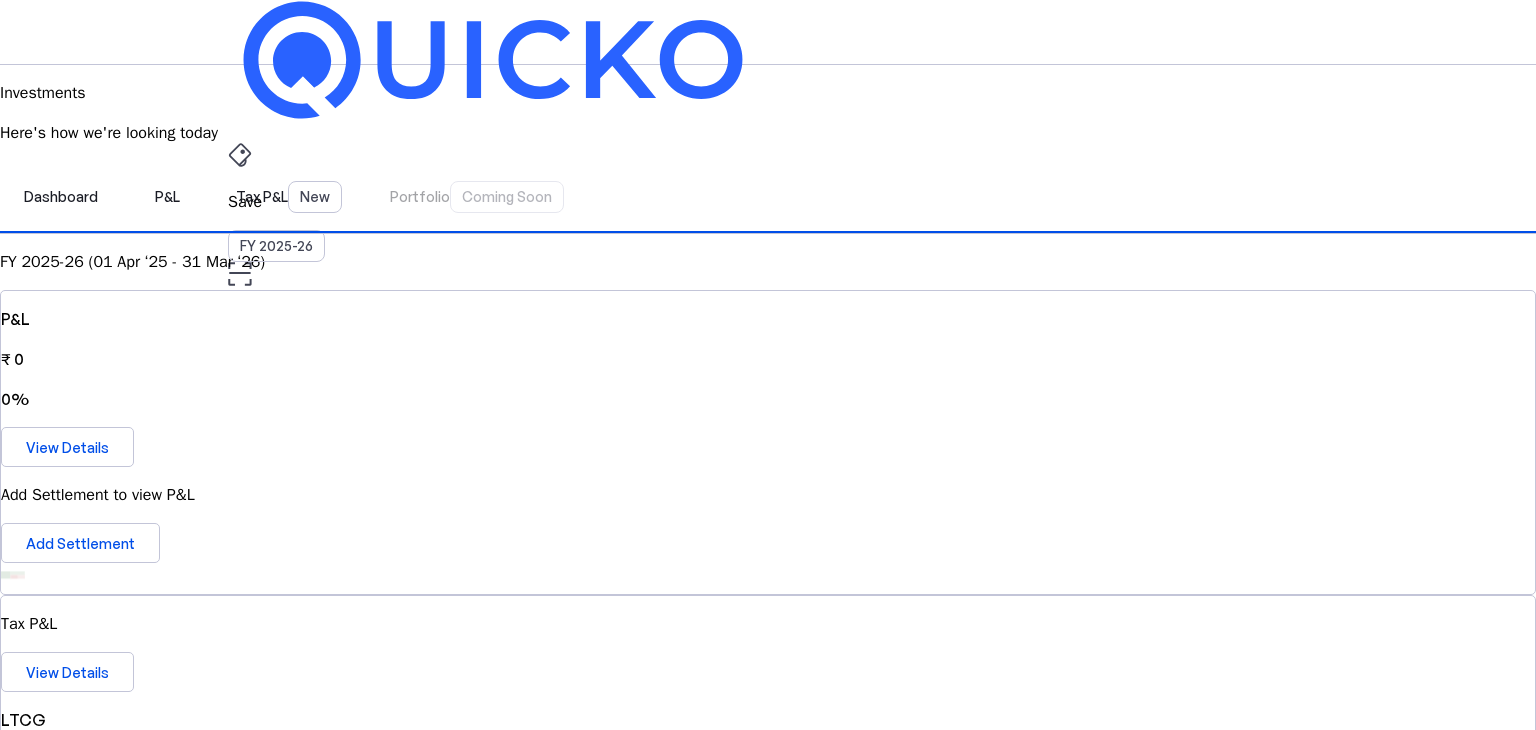 click on "[BRAND] [ID]" at bounding box center [768, 1483] 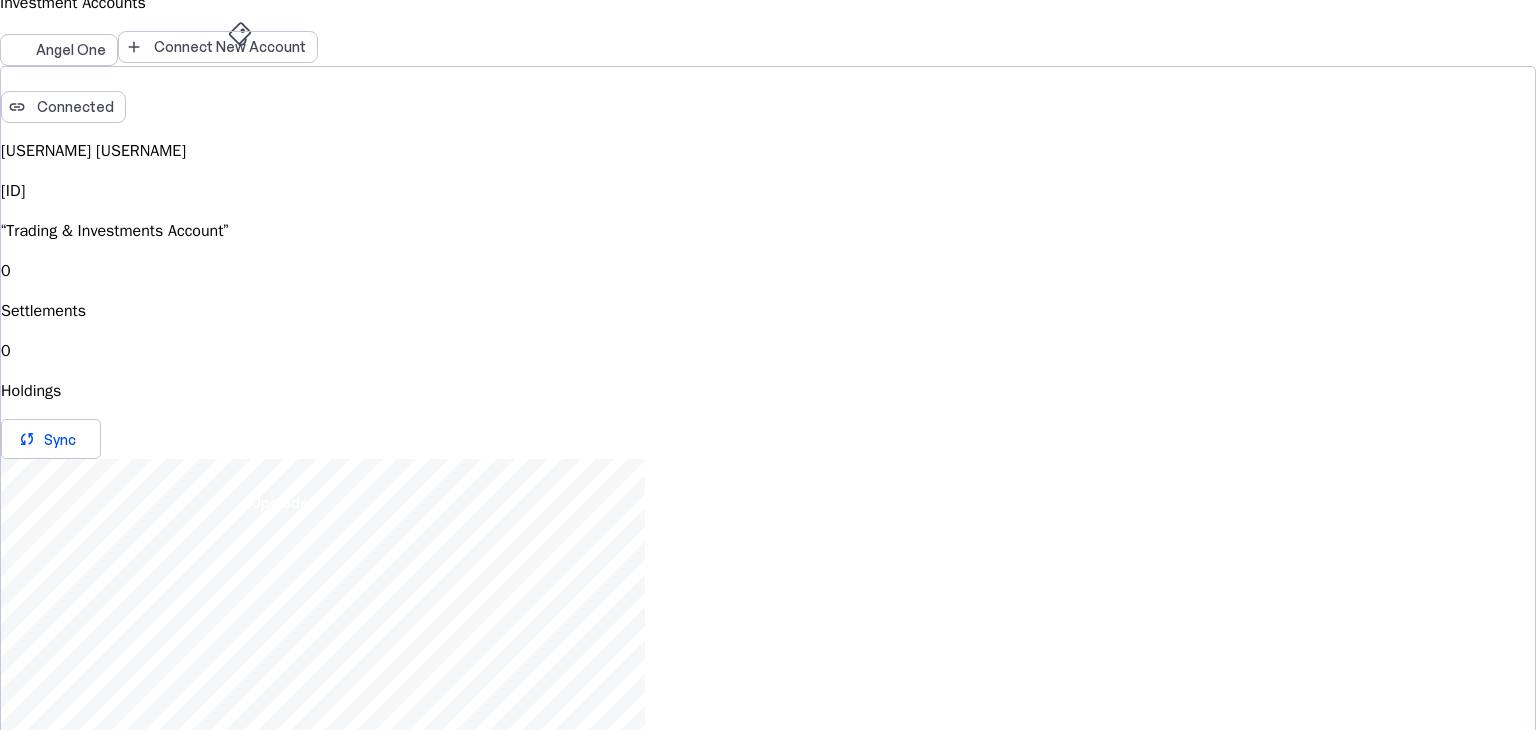 scroll, scrollTop: 120, scrollLeft: 0, axis: vertical 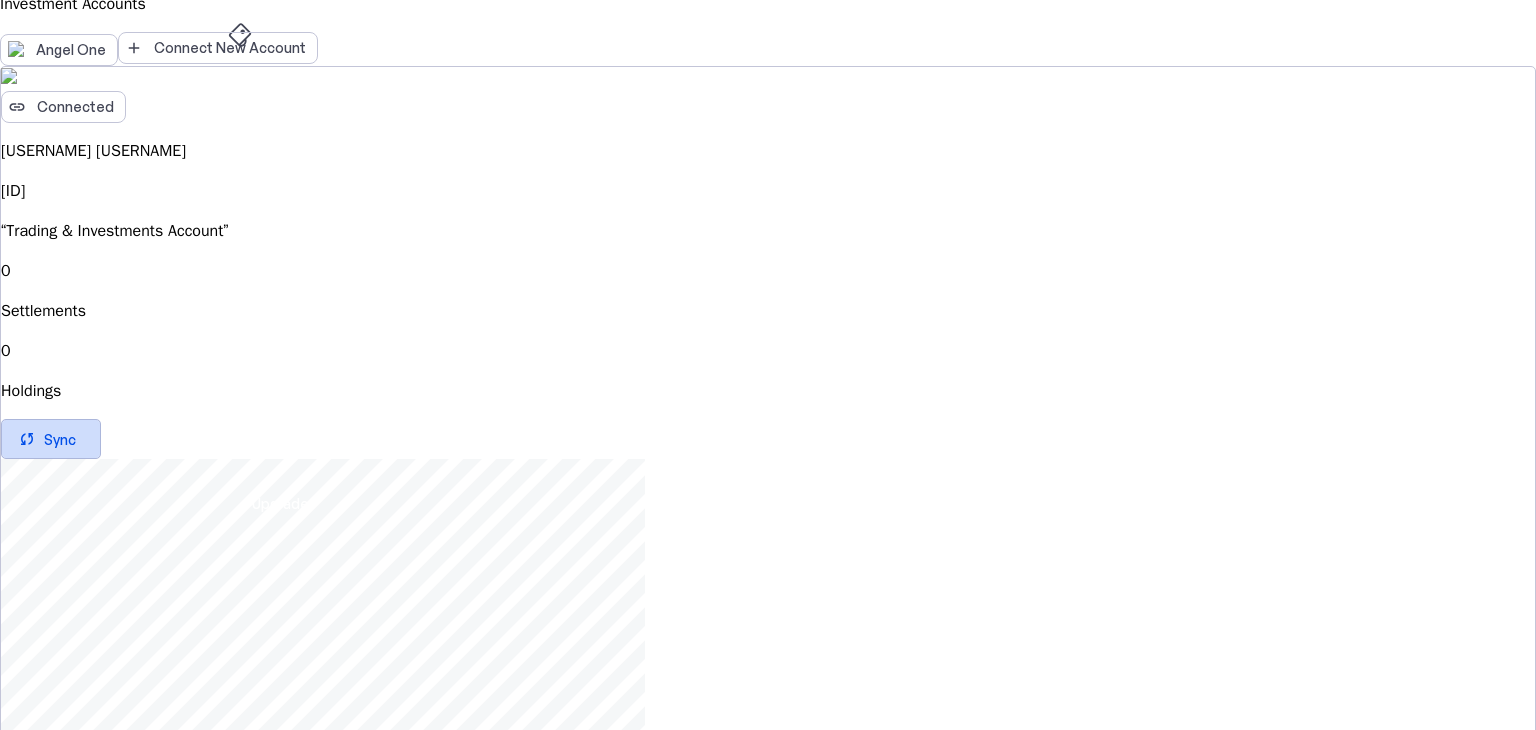 click at bounding box center (51, 439) 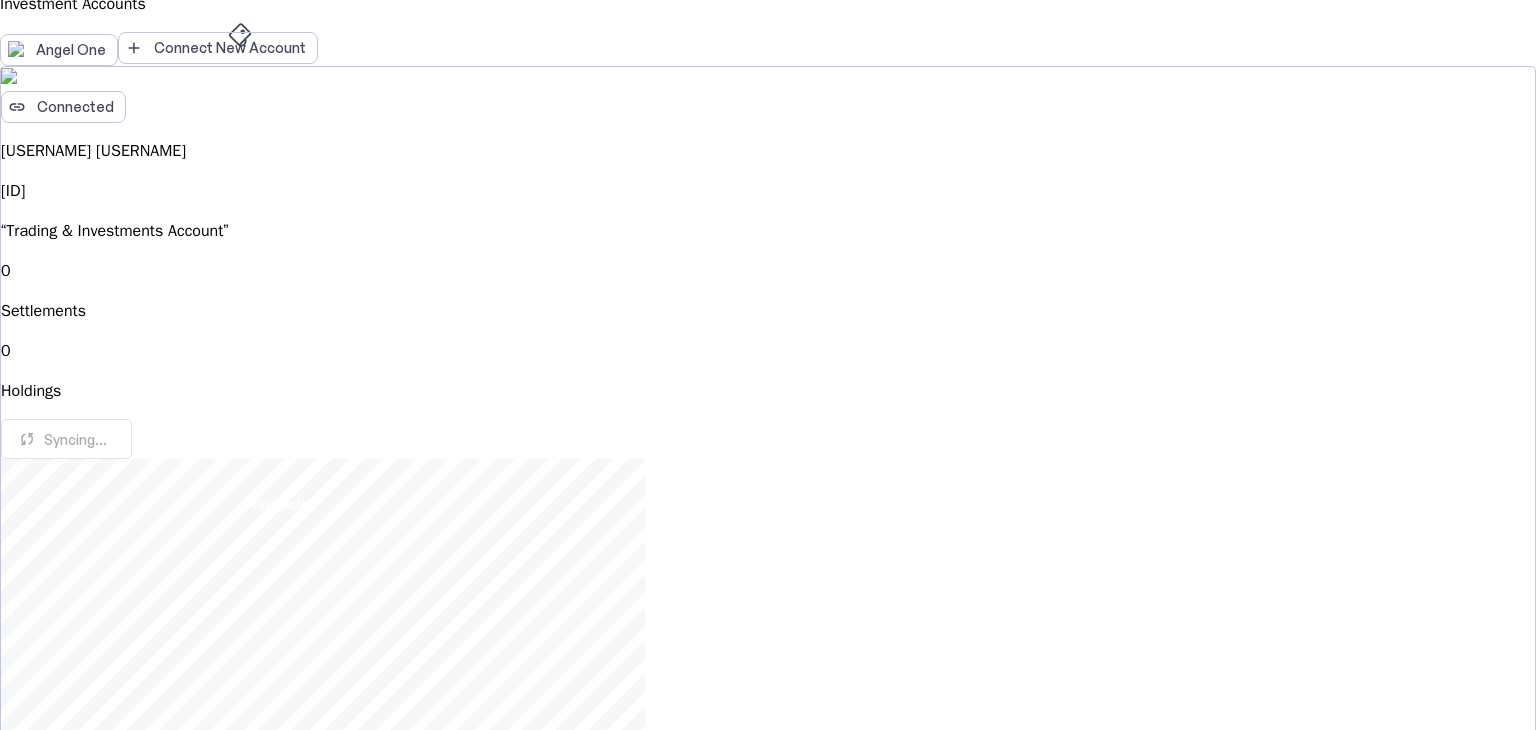 scroll, scrollTop: 0, scrollLeft: 0, axis: both 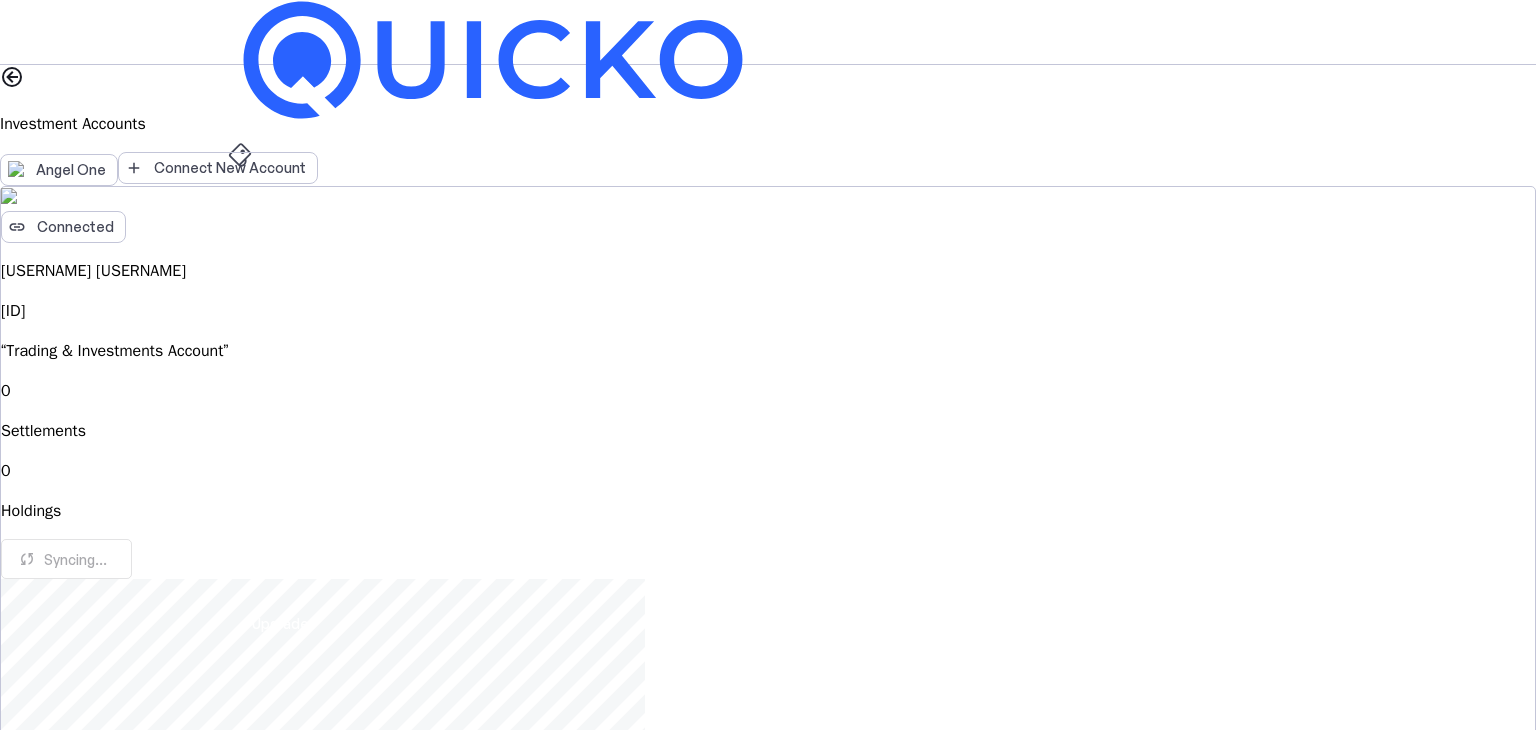 click at bounding box center [12, 77] 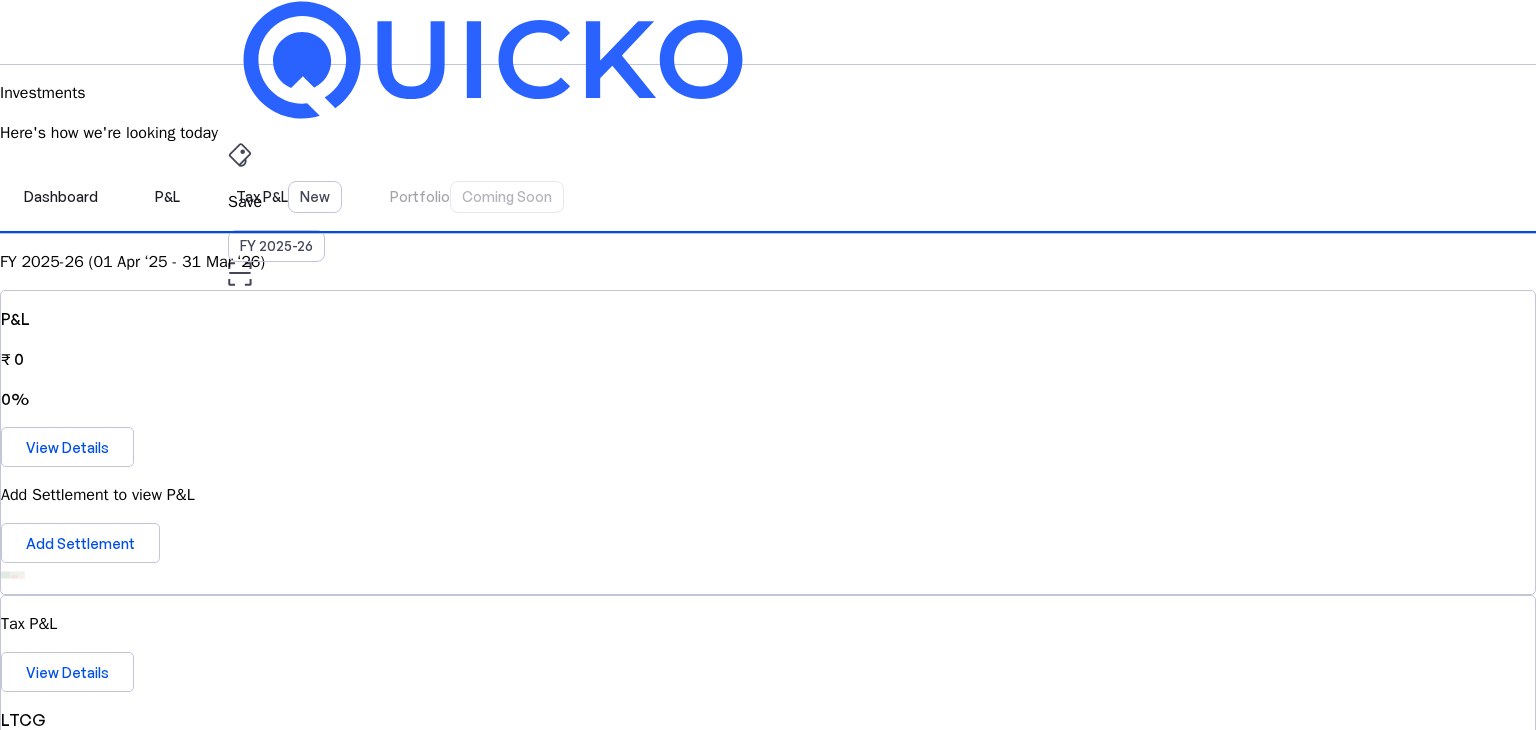 click at bounding box center (768, 1571) 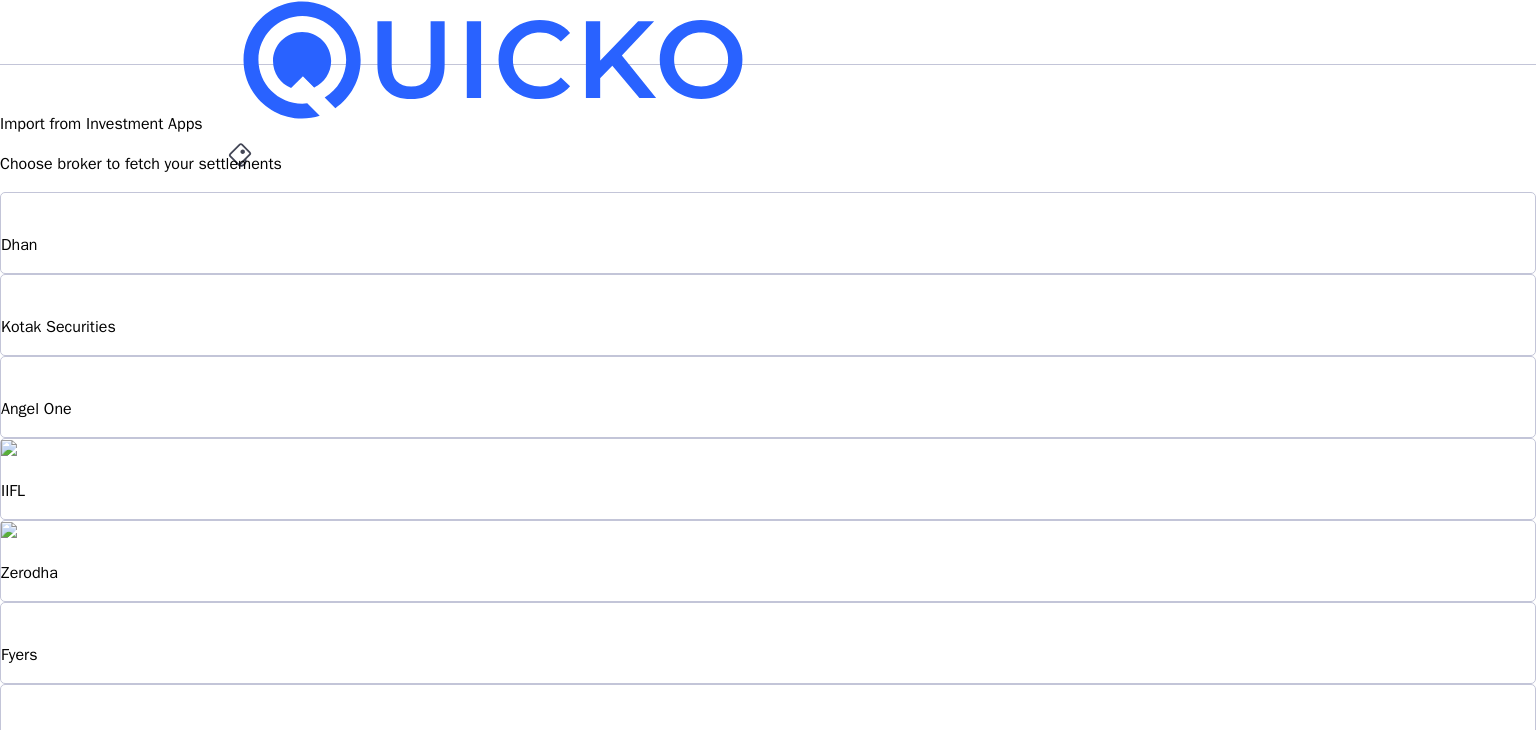 click on "Angel One" at bounding box center [768, 397] 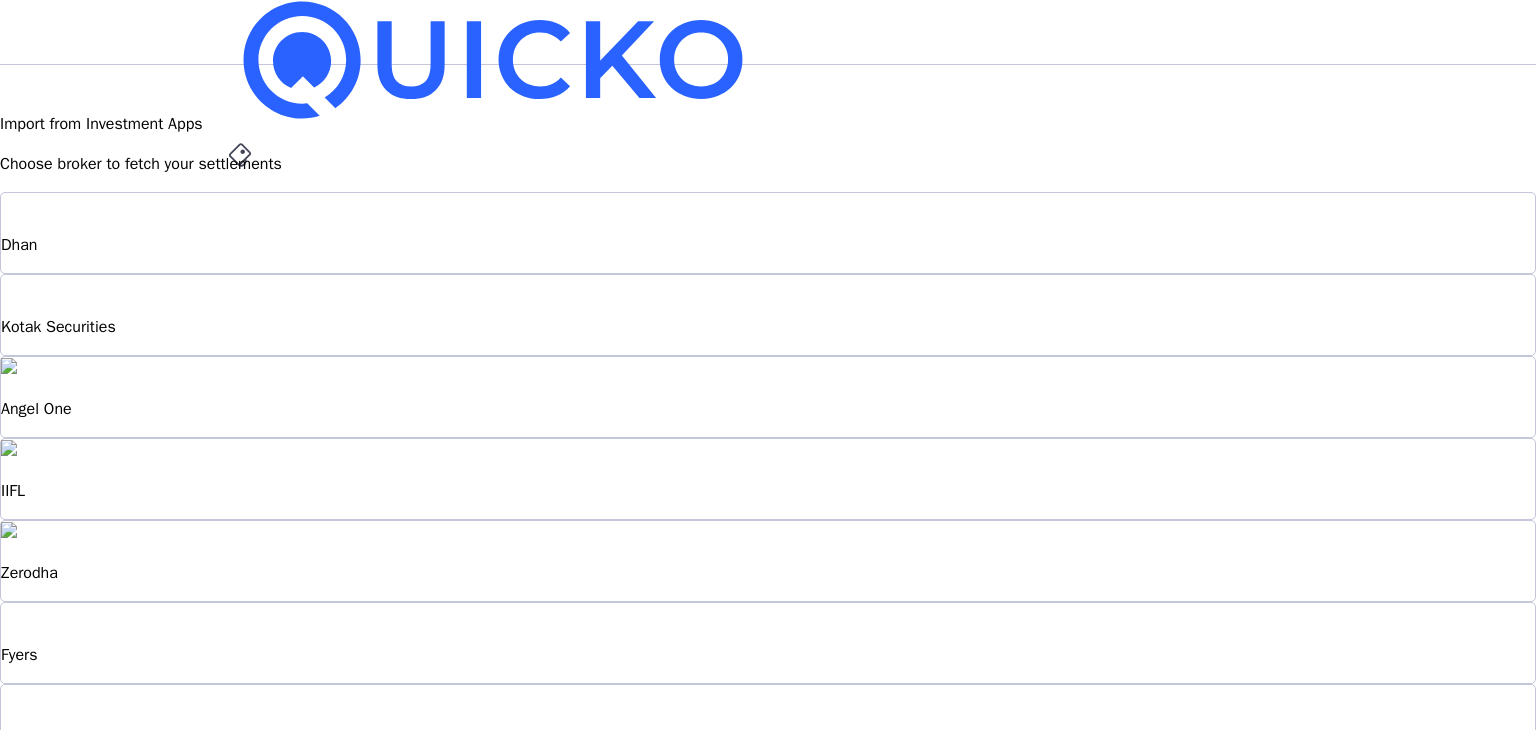 click on "Angel One" at bounding box center (768, 245) 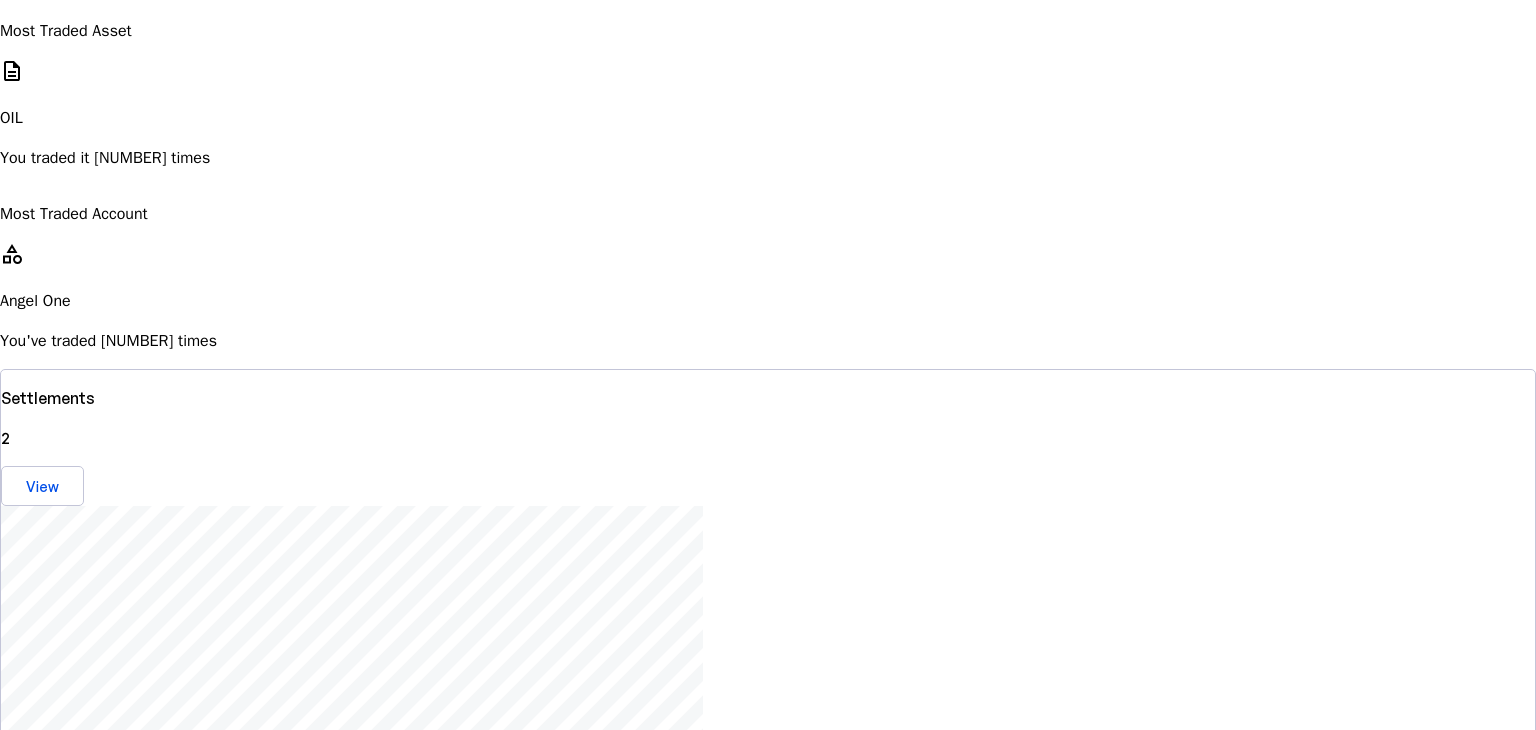 scroll, scrollTop: 1100, scrollLeft: 0, axis: vertical 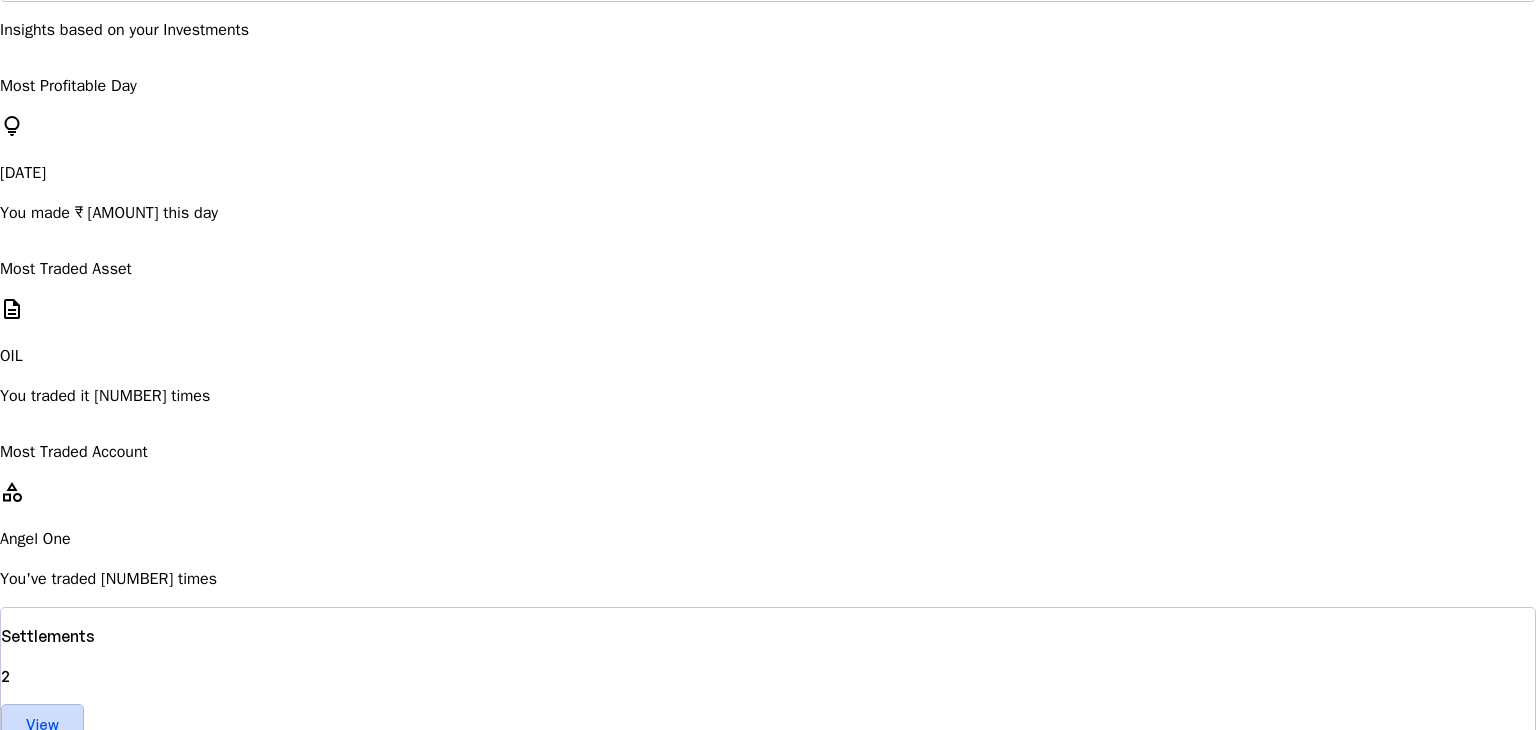 click at bounding box center (42, 724) 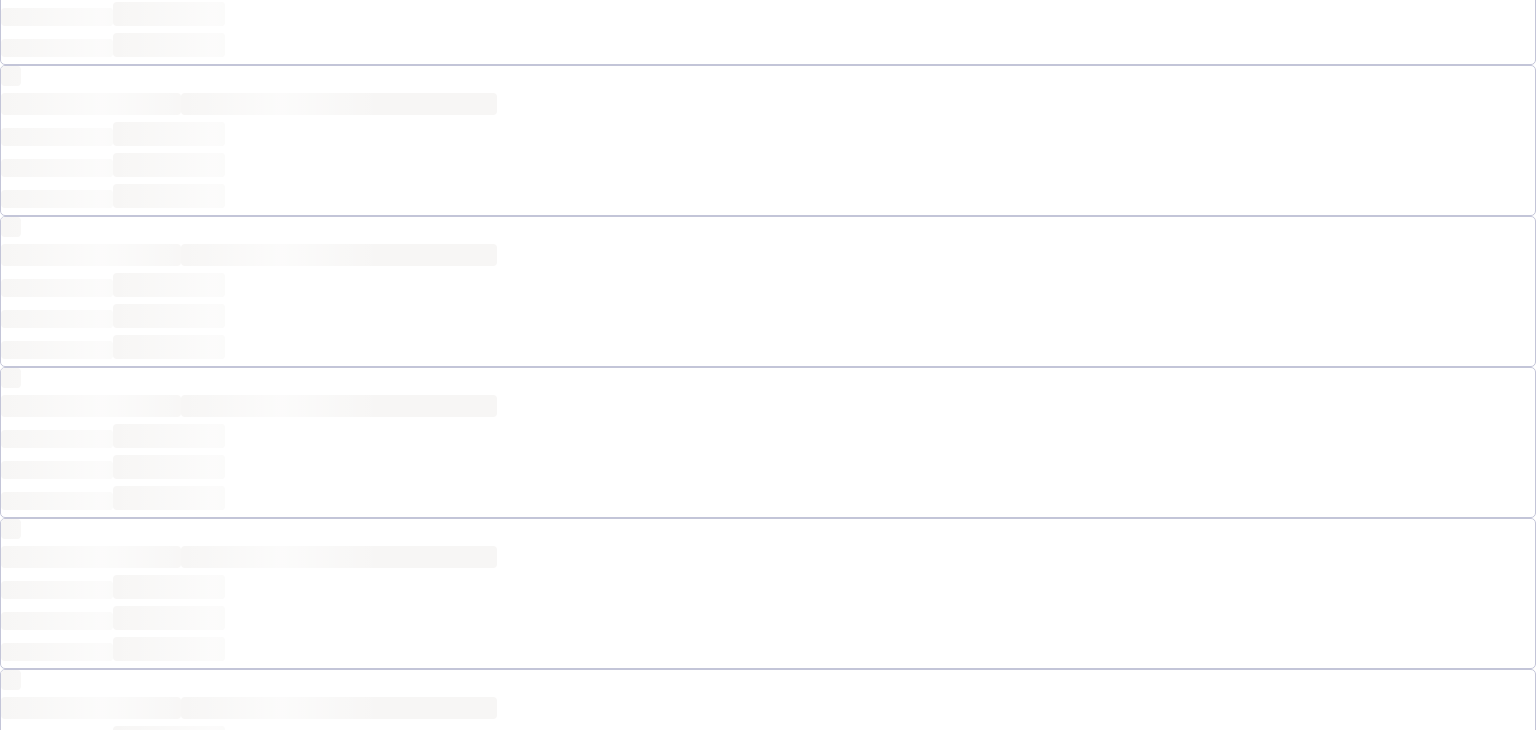 scroll, scrollTop: 0, scrollLeft: 0, axis: both 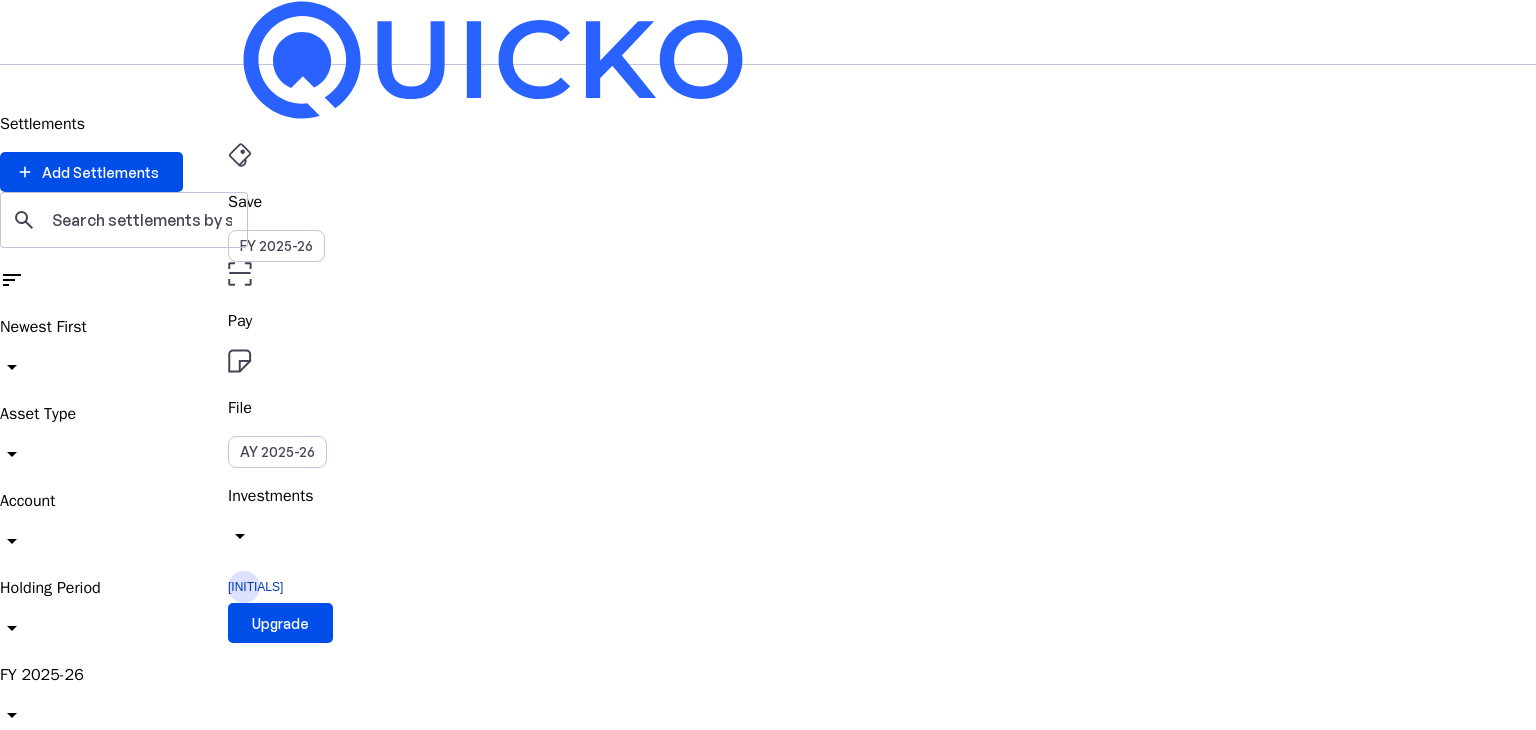 click at bounding box center (37, 1155) 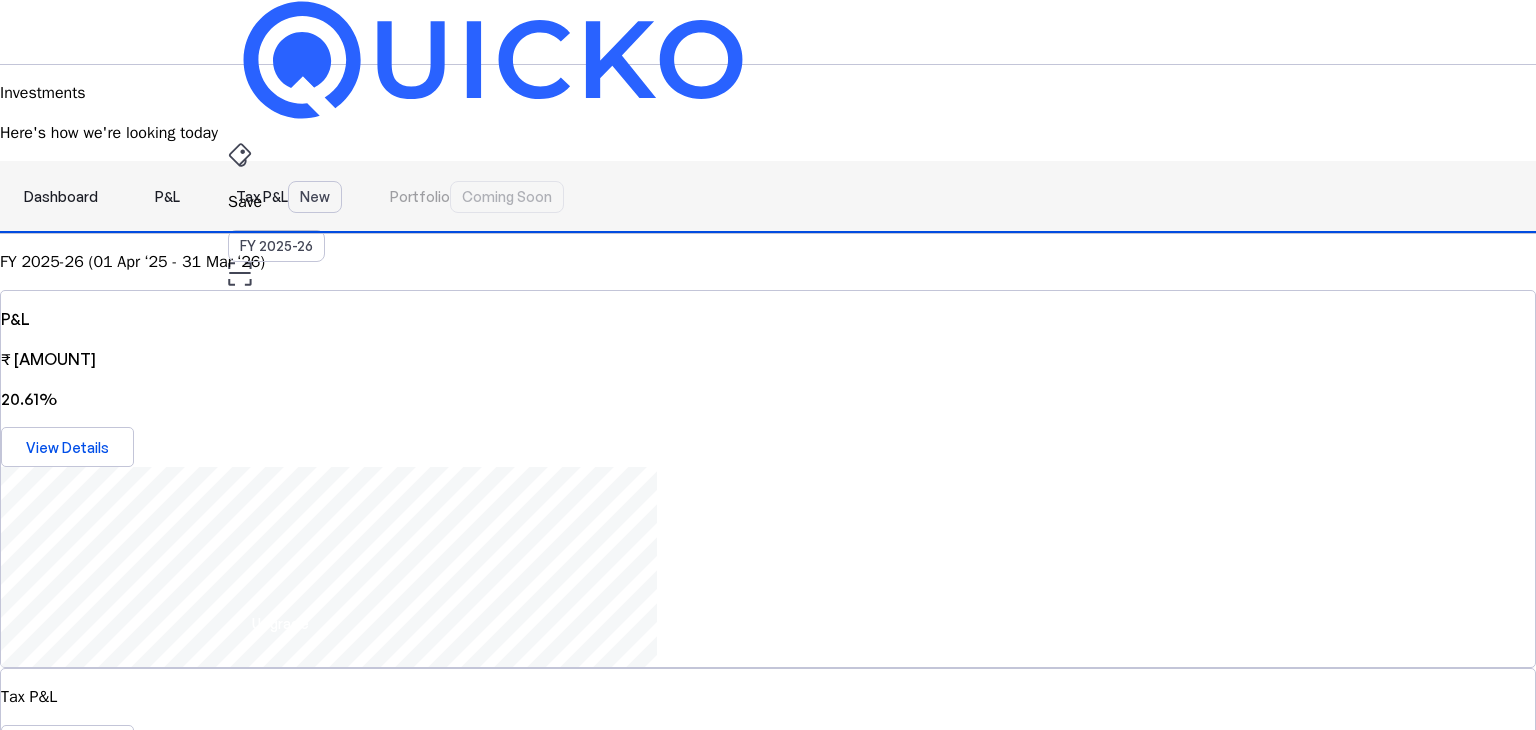 click on "P&L" at bounding box center [167, 197] 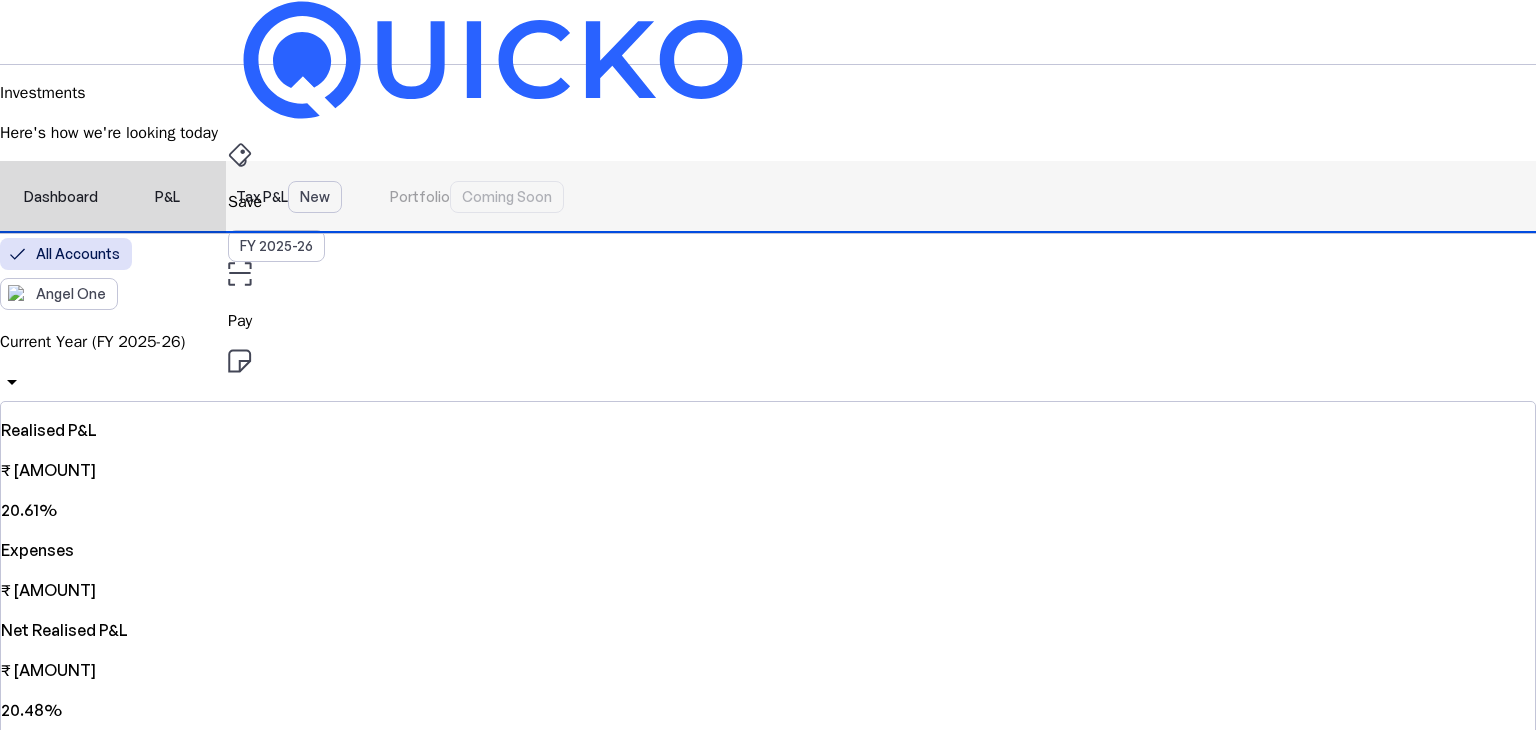 click on "Tax P&L  New" at bounding box center (289, 197) 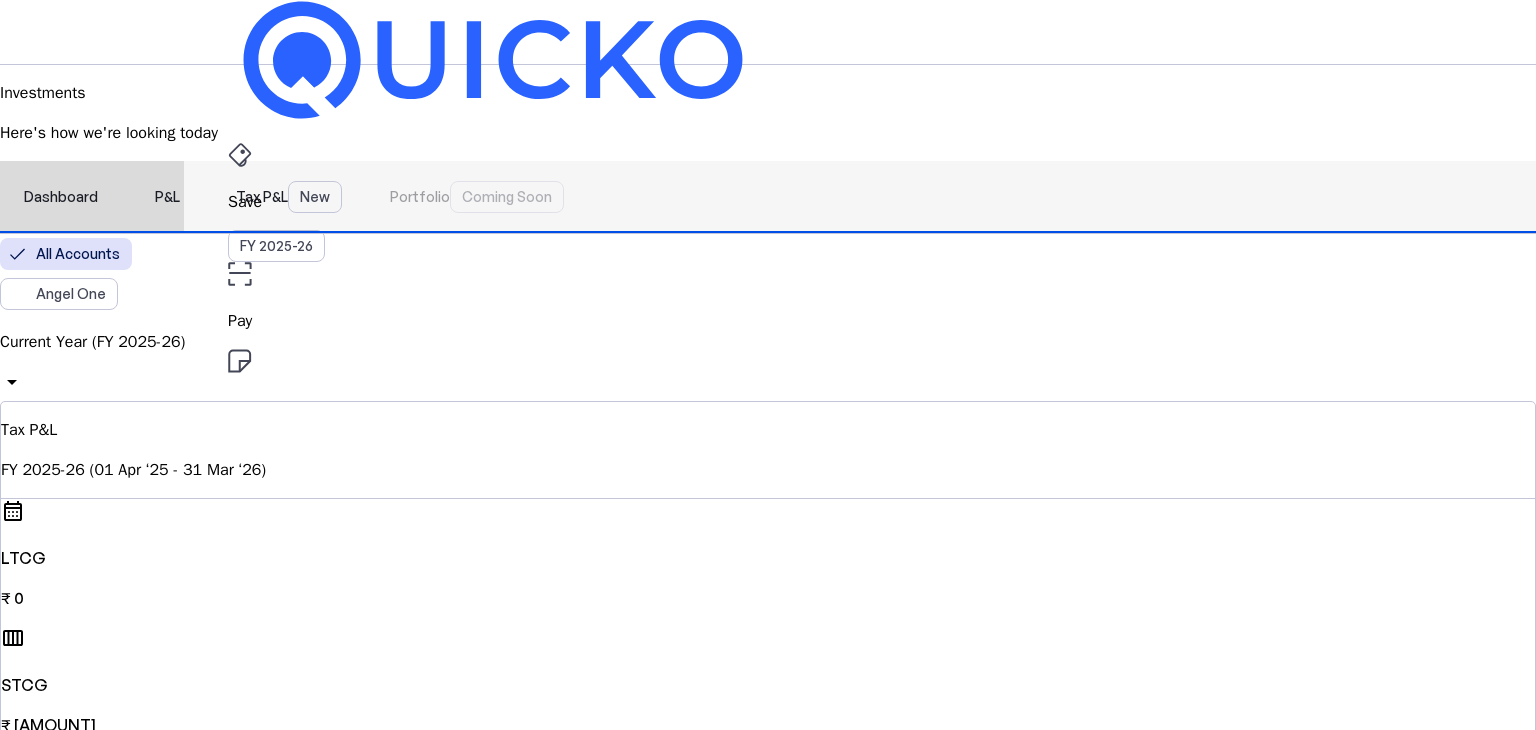 click on "P&L" at bounding box center [167, 197] 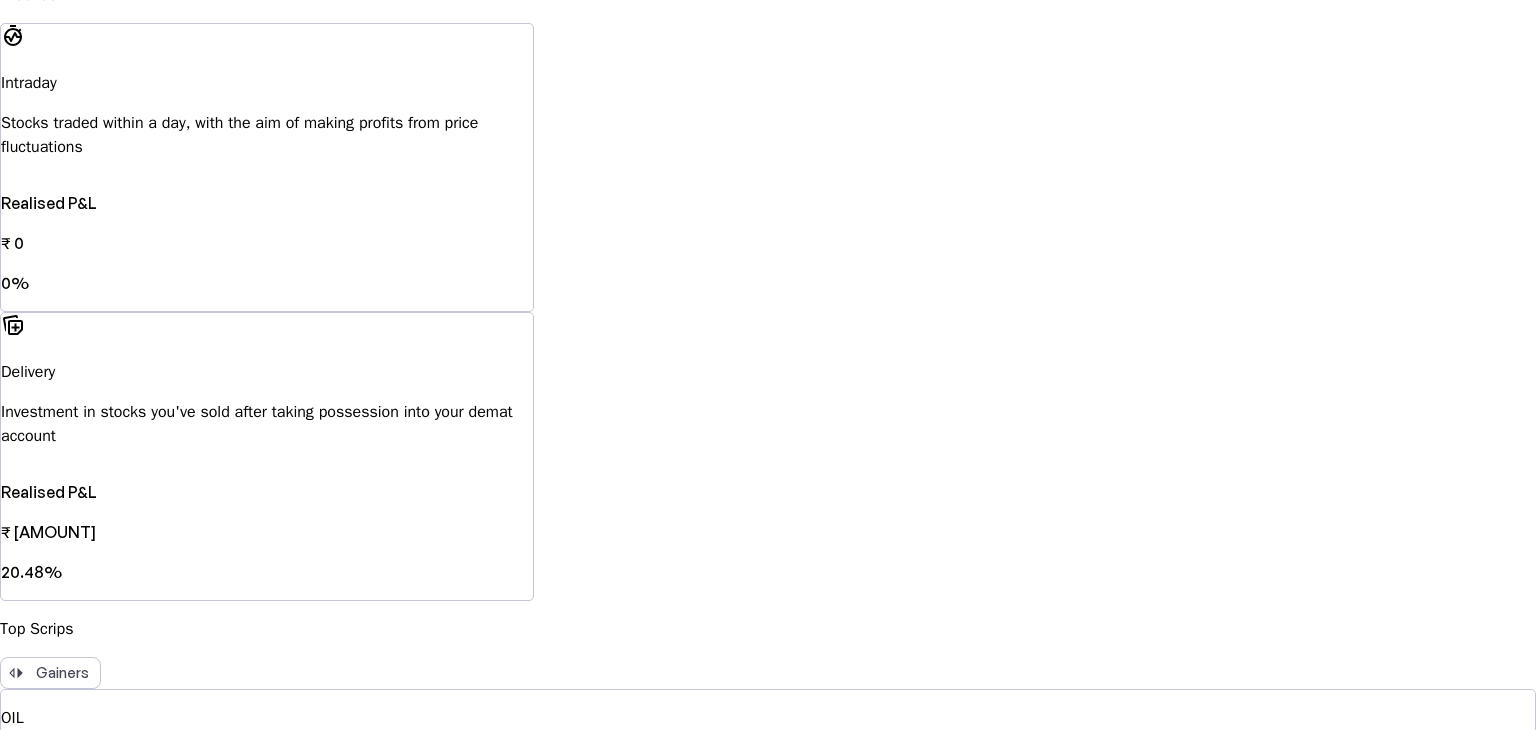 scroll, scrollTop: 1476, scrollLeft: 0, axis: vertical 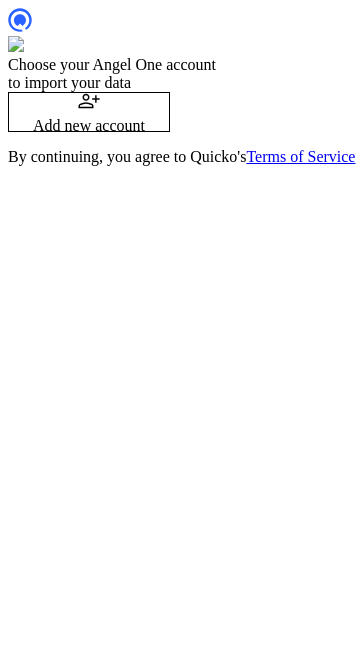 click on "Add new account" at bounding box center (89, 126) 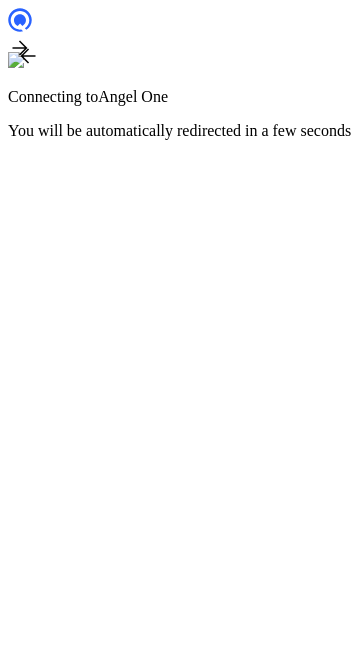 scroll, scrollTop: 0, scrollLeft: 0, axis: both 